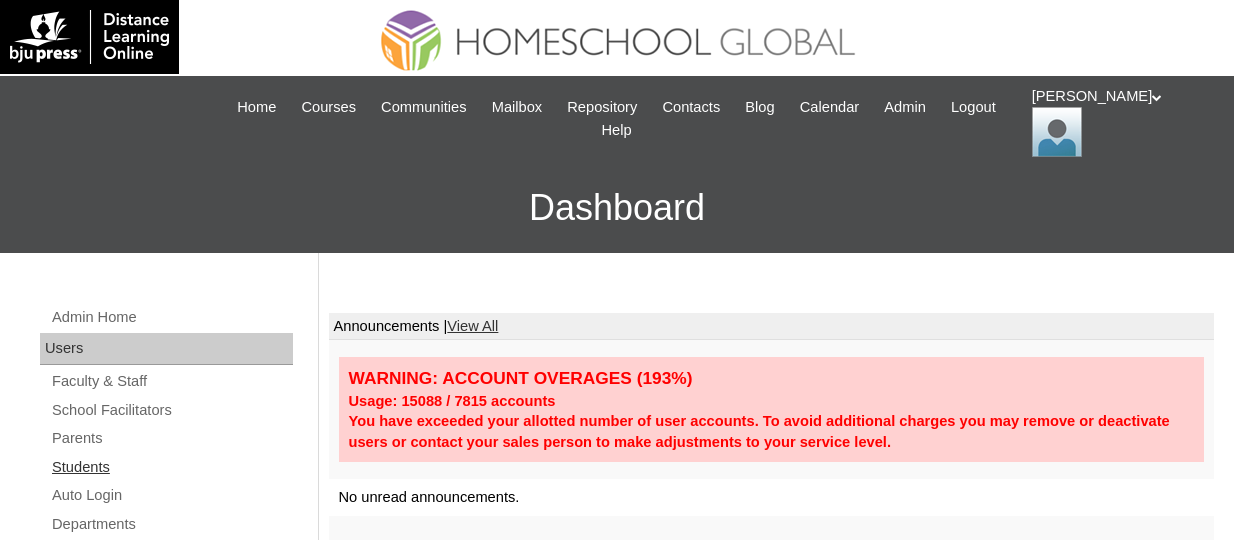 scroll, scrollTop: 0, scrollLeft: 0, axis: both 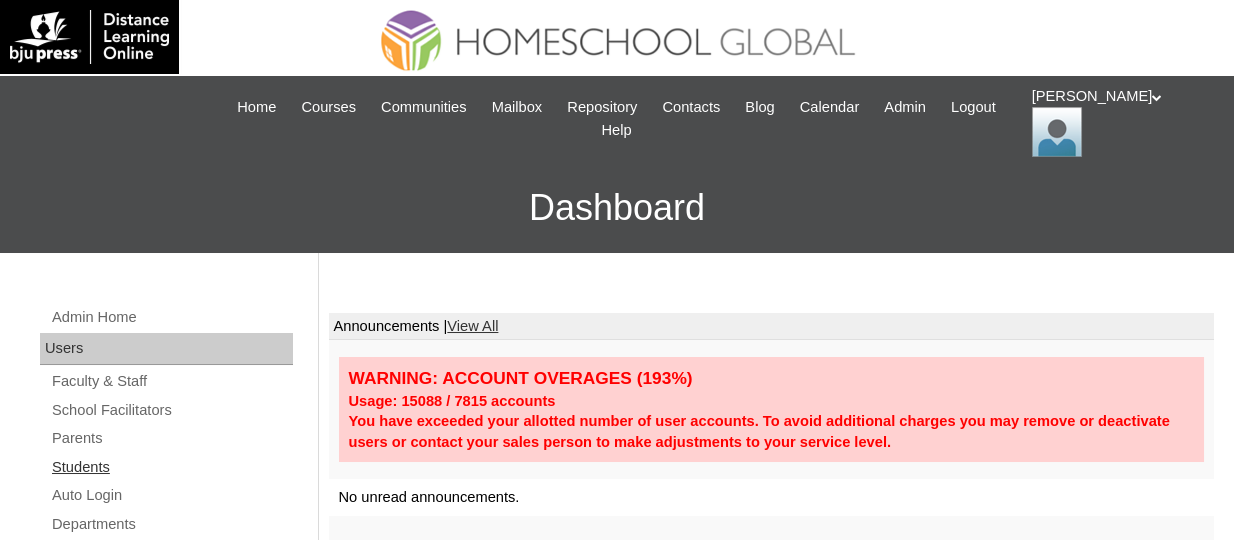 click on "Students" at bounding box center [171, 467] 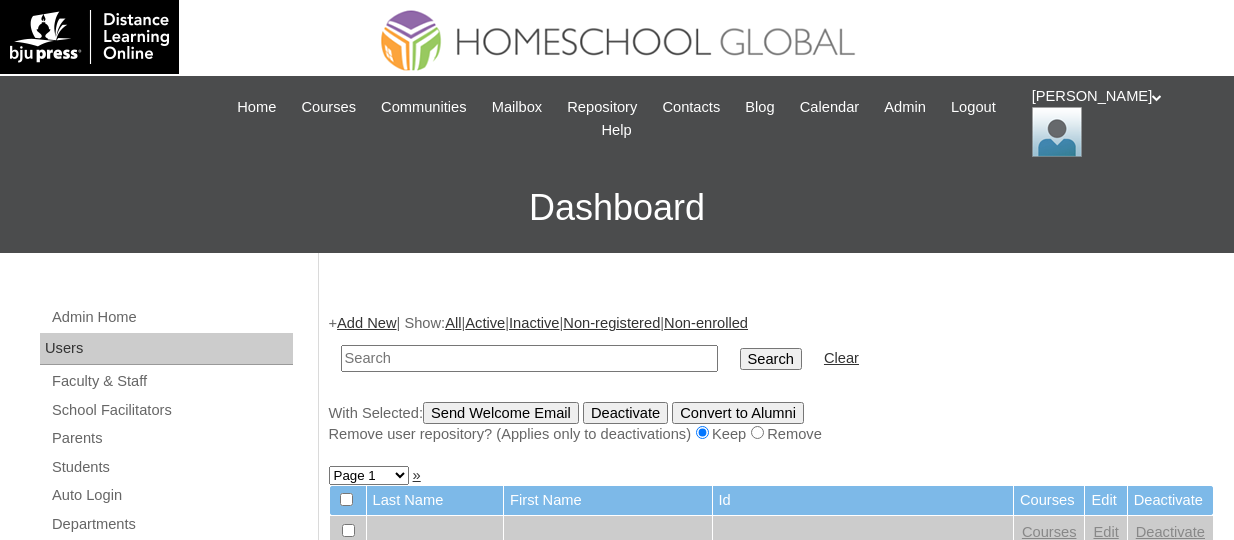scroll, scrollTop: 0, scrollLeft: 0, axis: both 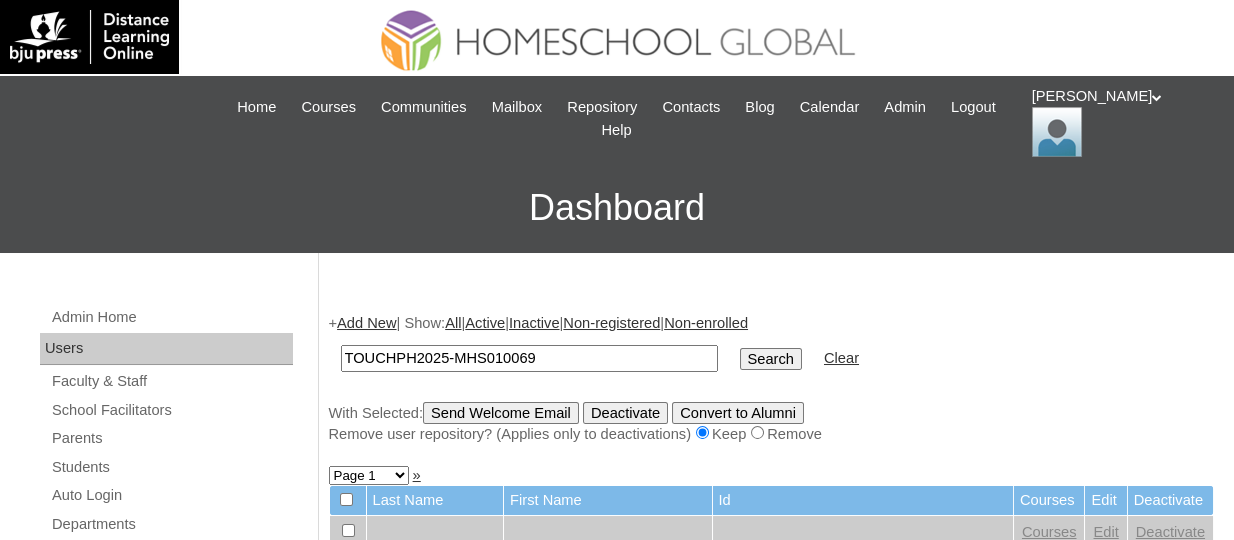 type on "TOUCHPH2025-MHS010069" 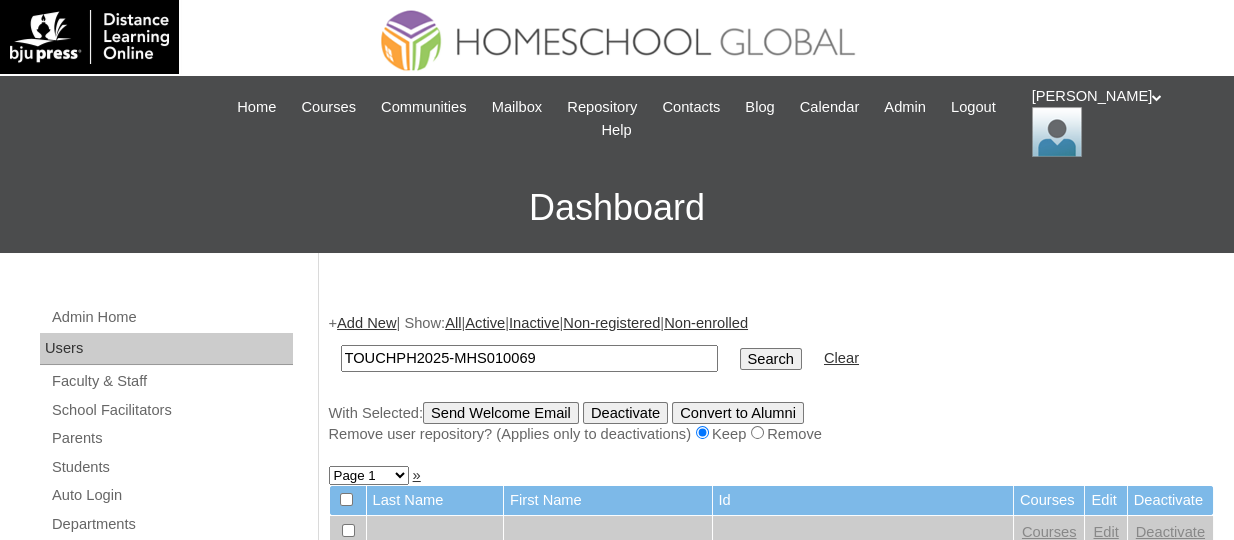 click on "Search" at bounding box center (771, 359) 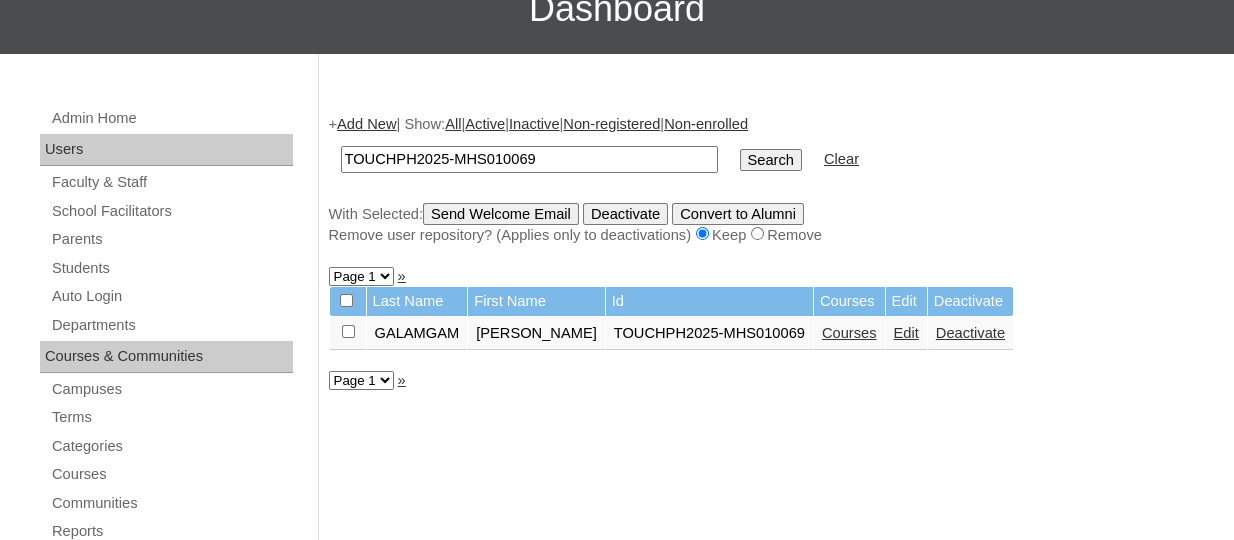 scroll, scrollTop: 200, scrollLeft: 0, axis: vertical 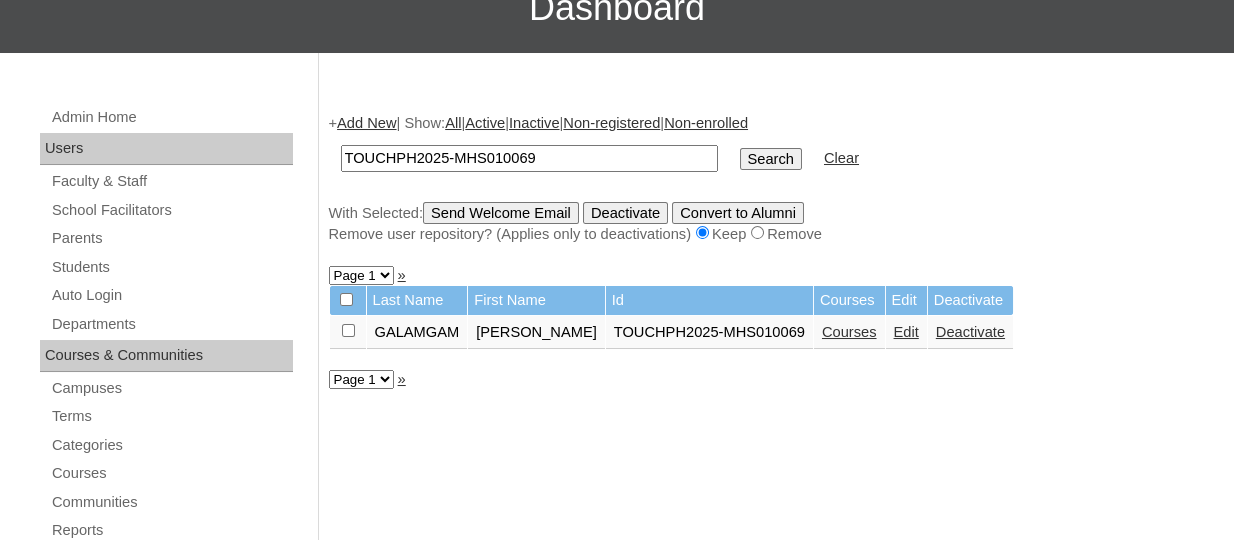 click on "Courses" at bounding box center (849, 332) 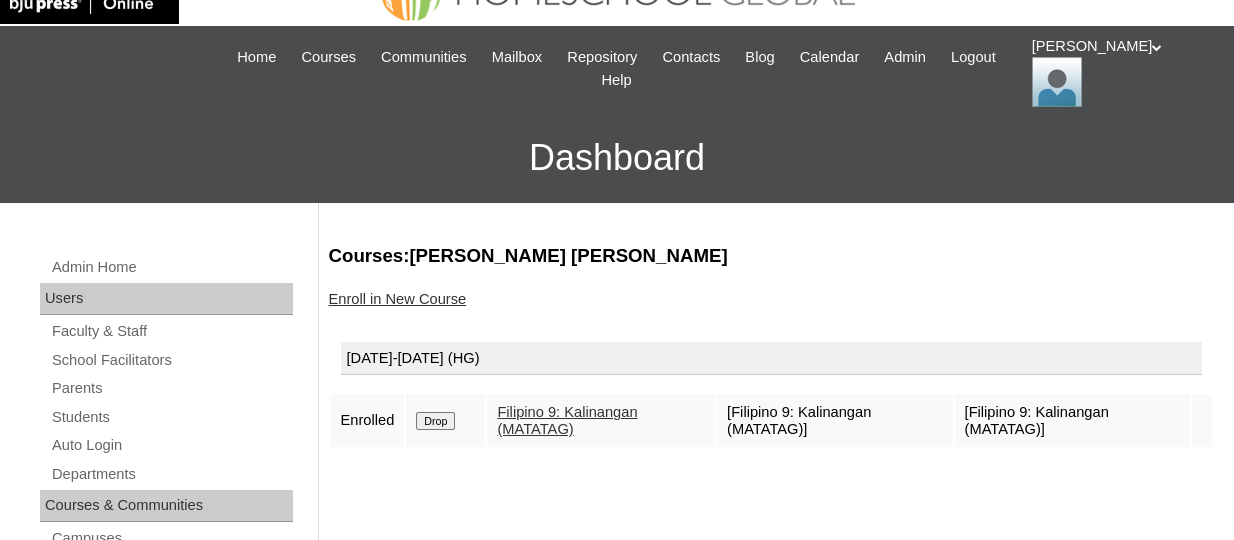 scroll, scrollTop: 100, scrollLeft: 0, axis: vertical 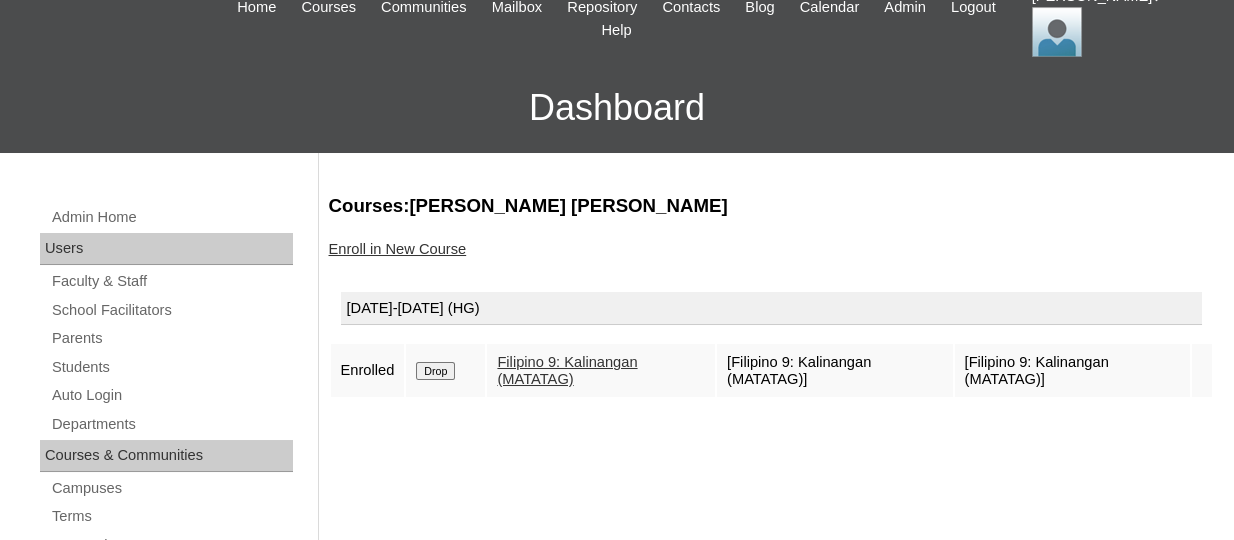 click on "Enroll in New Course" at bounding box center (398, 249) 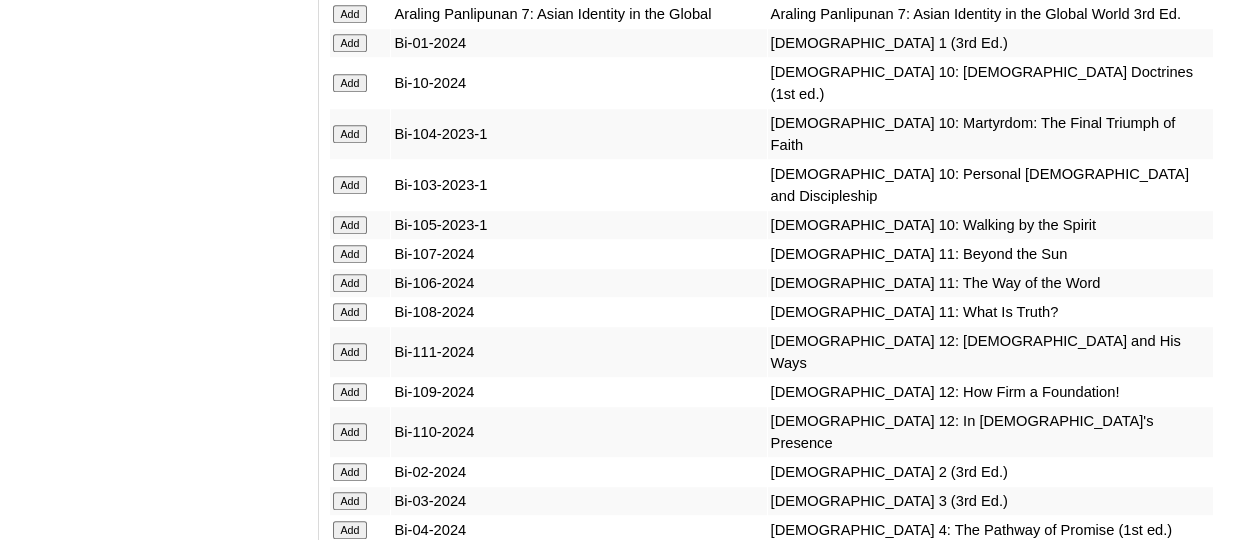 scroll, scrollTop: 4969, scrollLeft: 0, axis: vertical 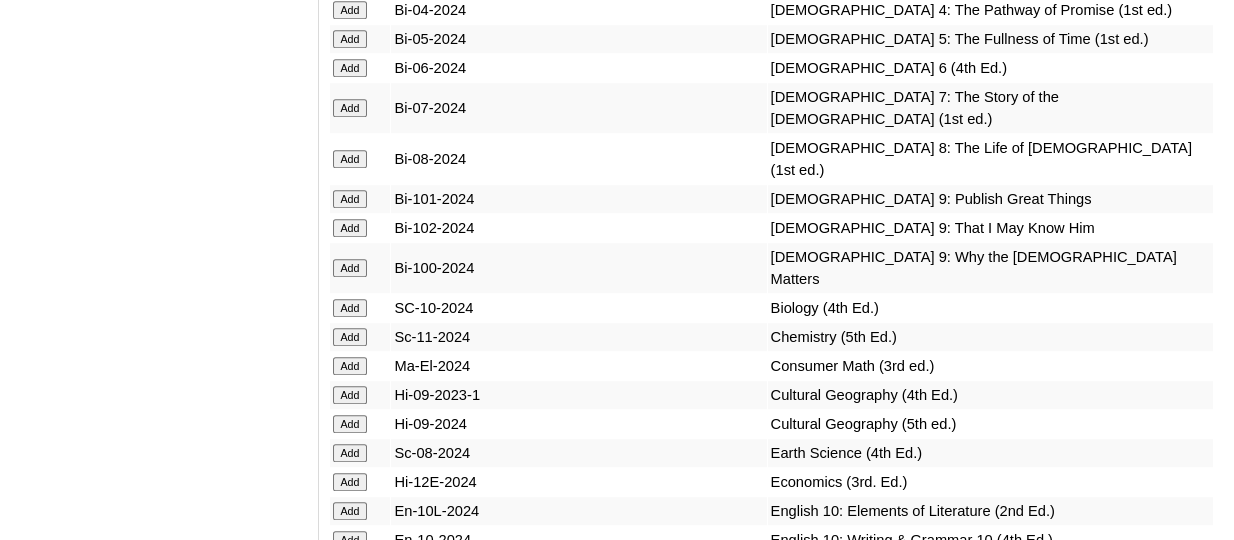 click on "Add" at bounding box center [350, -4570] 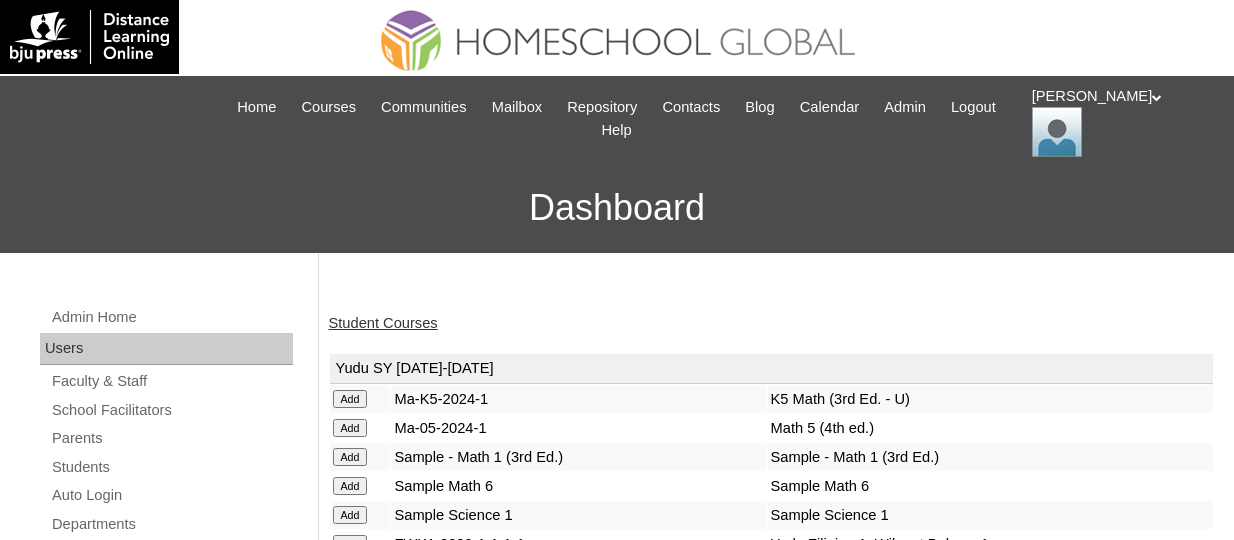 scroll, scrollTop: 0, scrollLeft: 0, axis: both 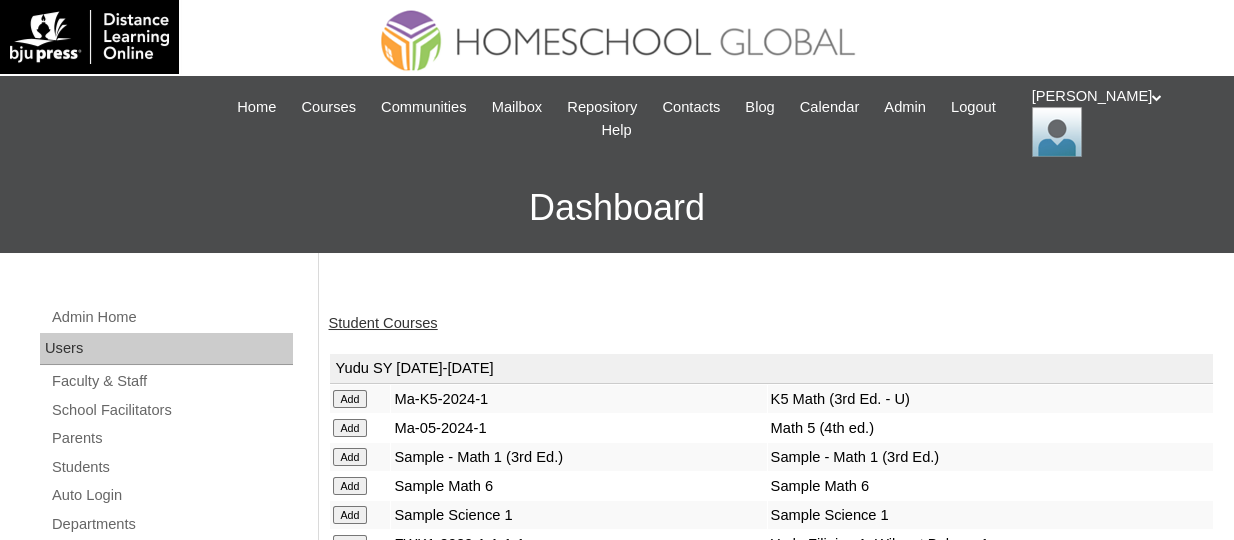 click on "Student Courses" at bounding box center (383, 323) 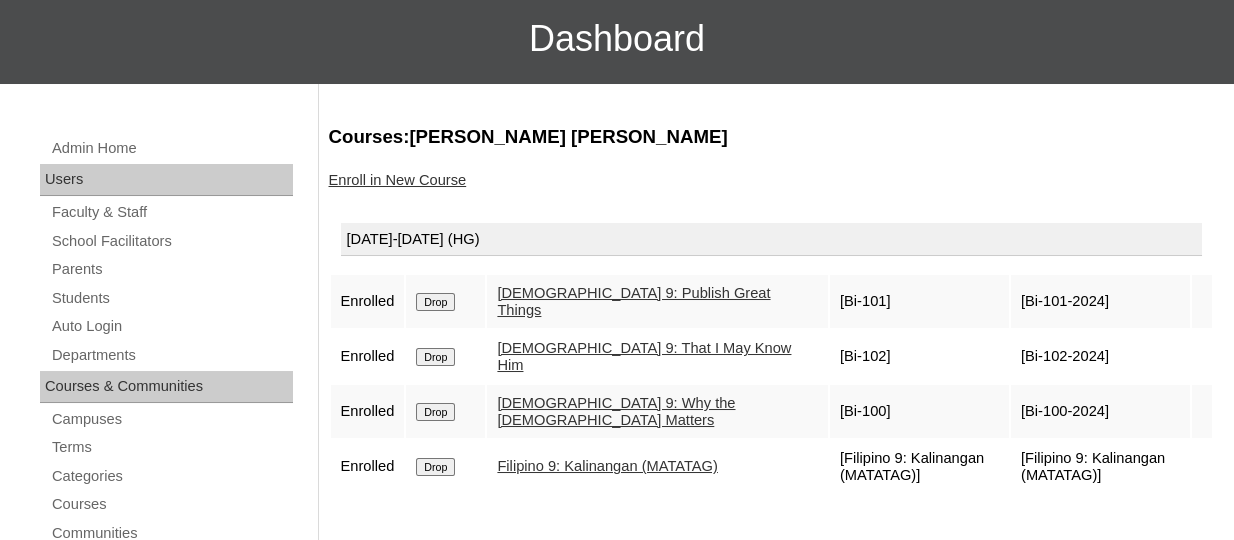 scroll, scrollTop: 200, scrollLeft: 0, axis: vertical 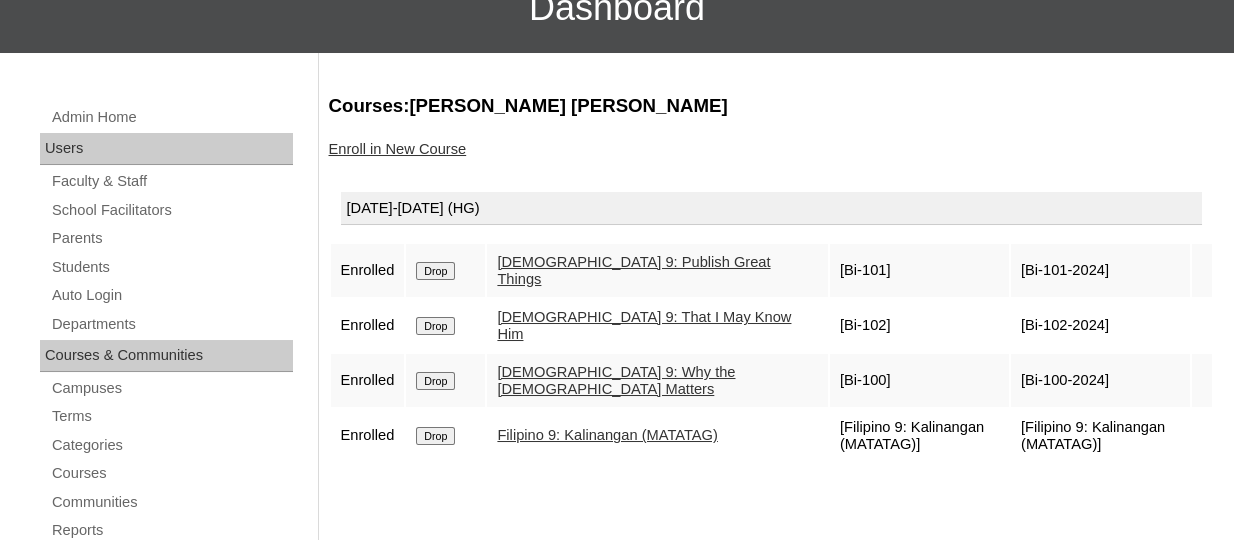 click on "Enroll in New Course" at bounding box center [398, 149] 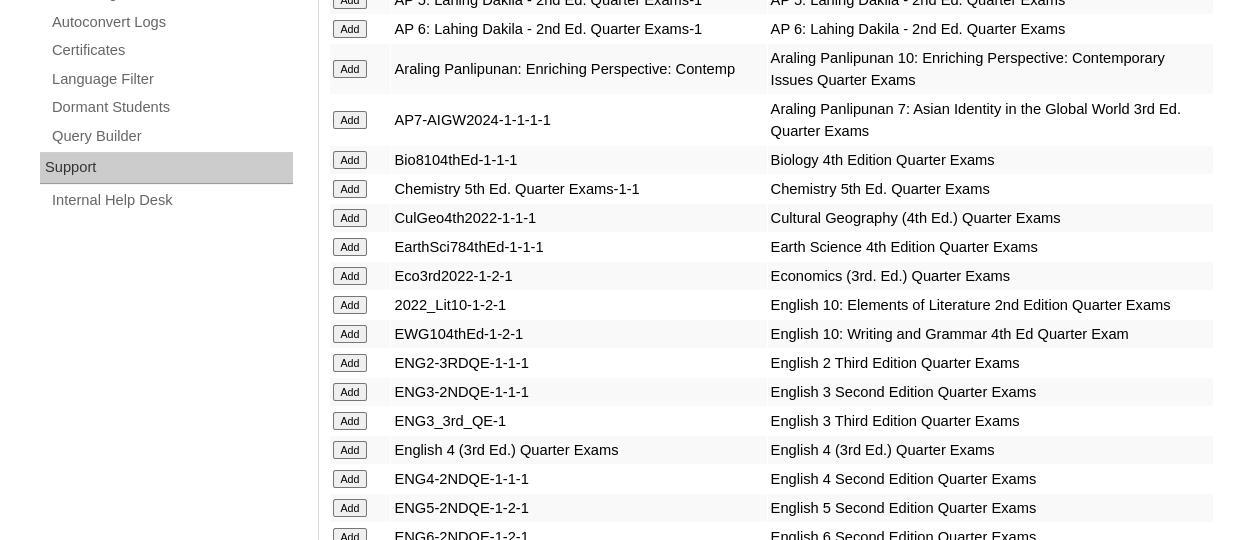 scroll, scrollTop: 5230, scrollLeft: 0, axis: vertical 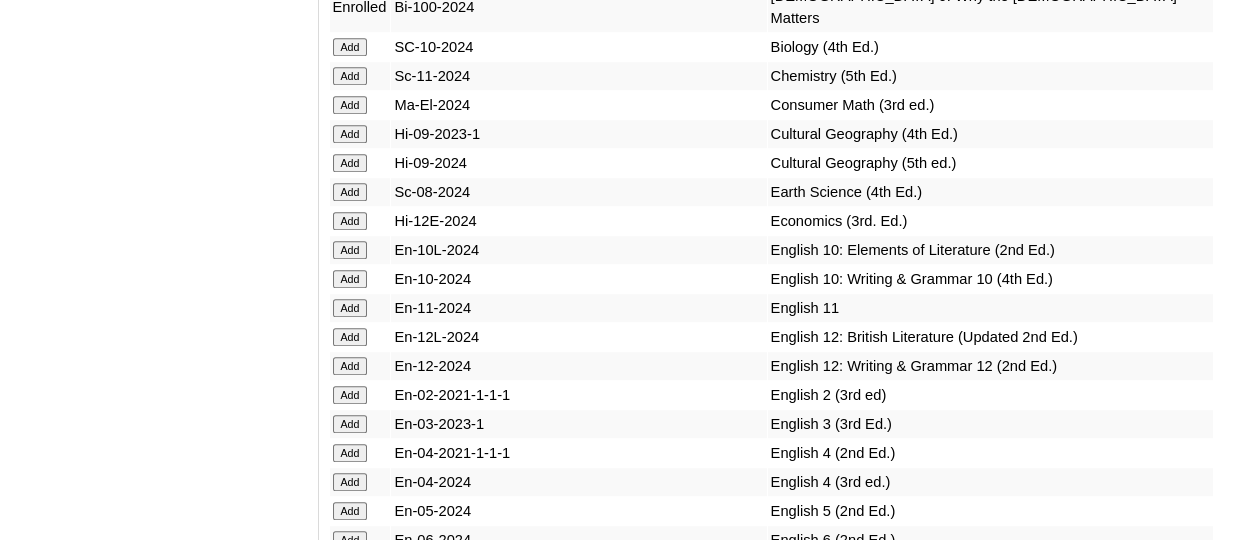 click on "Add" at bounding box center (350, -4831) 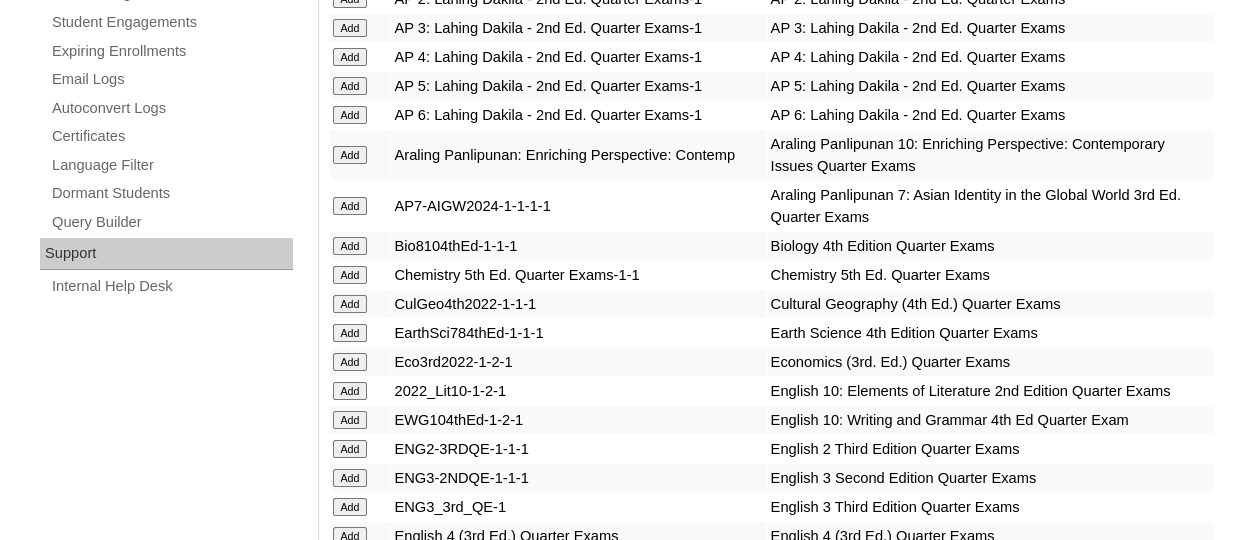 scroll, scrollTop: 5085, scrollLeft: 0, axis: vertical 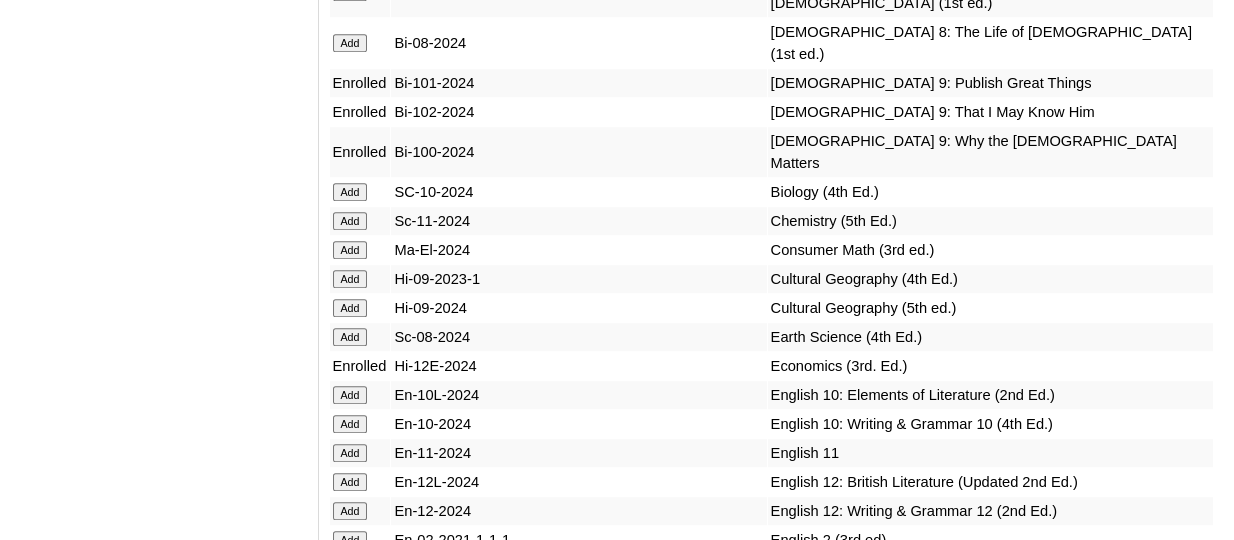 click on "Add" at bounding box center (350, -4686) 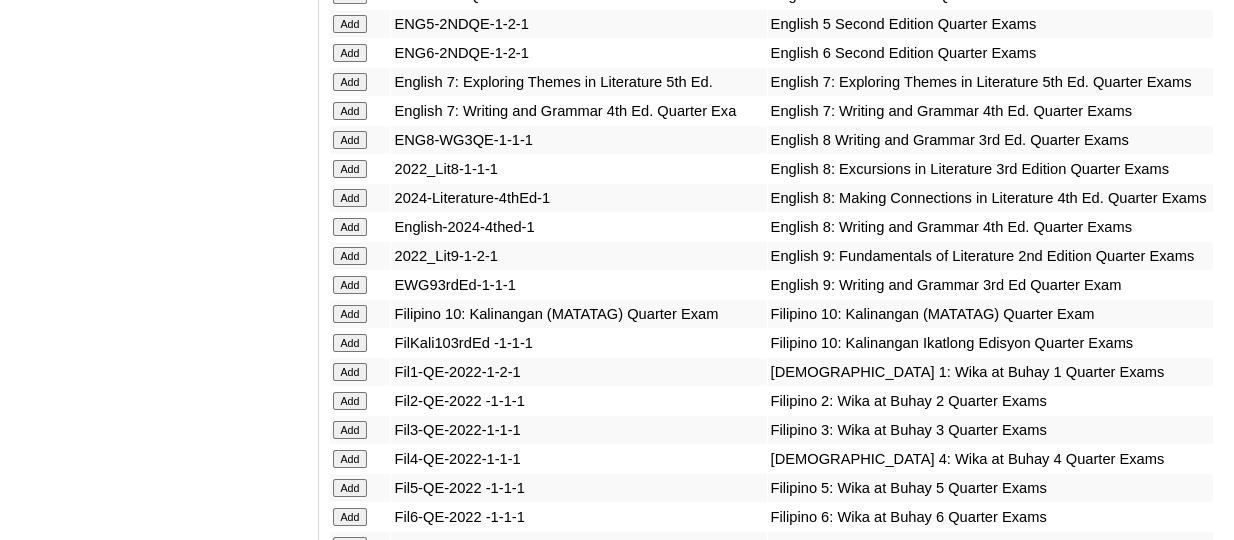 scroll, scrollTop: 5634, scrollLeft: 0, axis: vertical 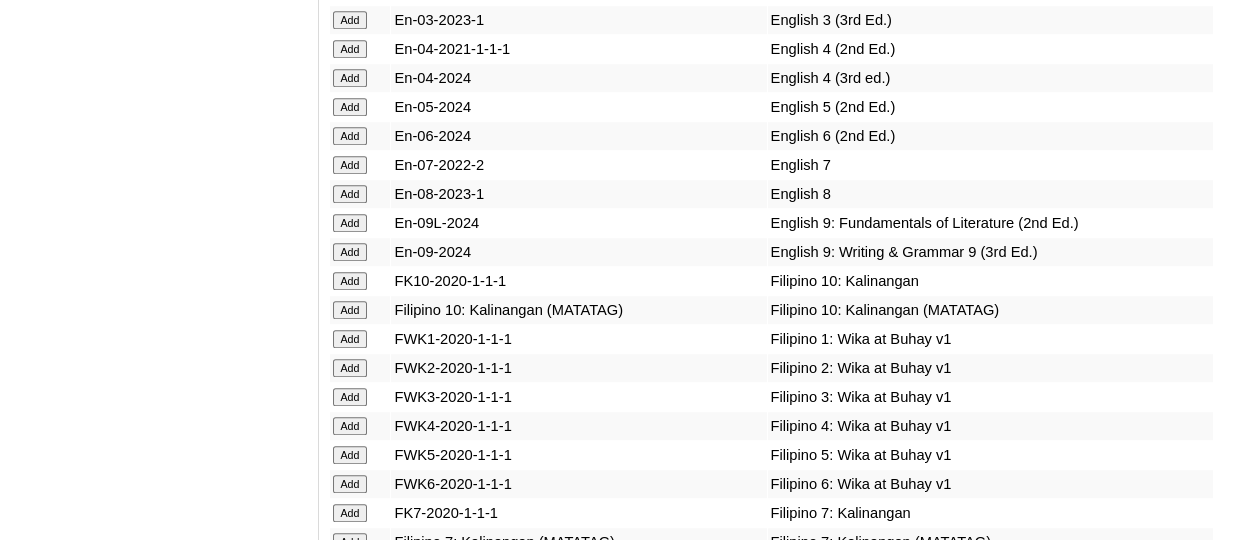 click on "Add" at bounding box center [350, -5235] 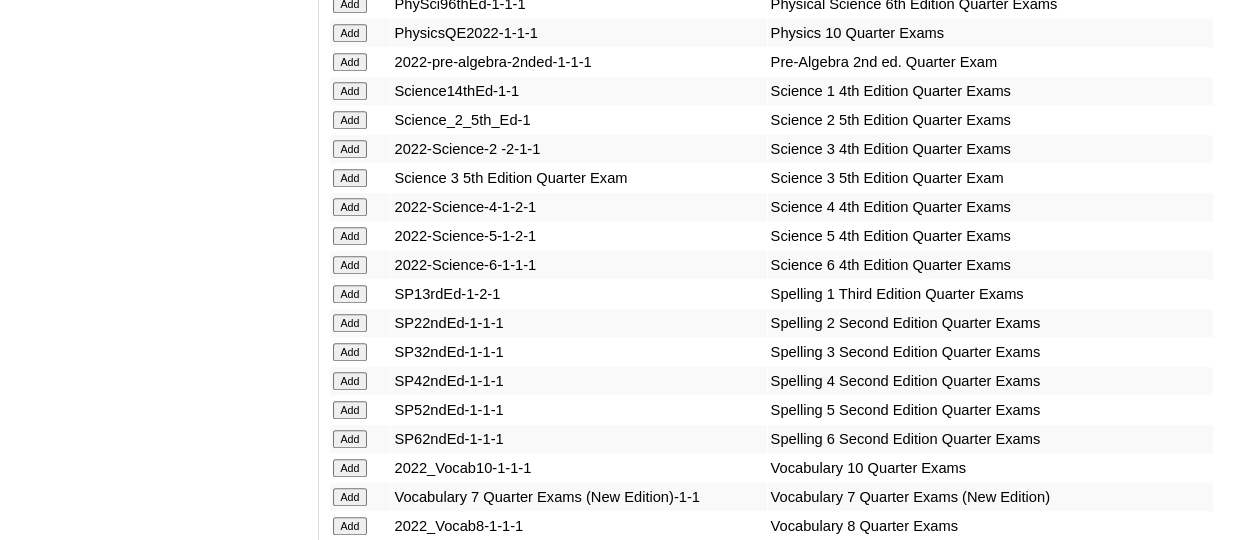 scroll, scrollTop: 4000, scrollLeft: 0, axis: vertical 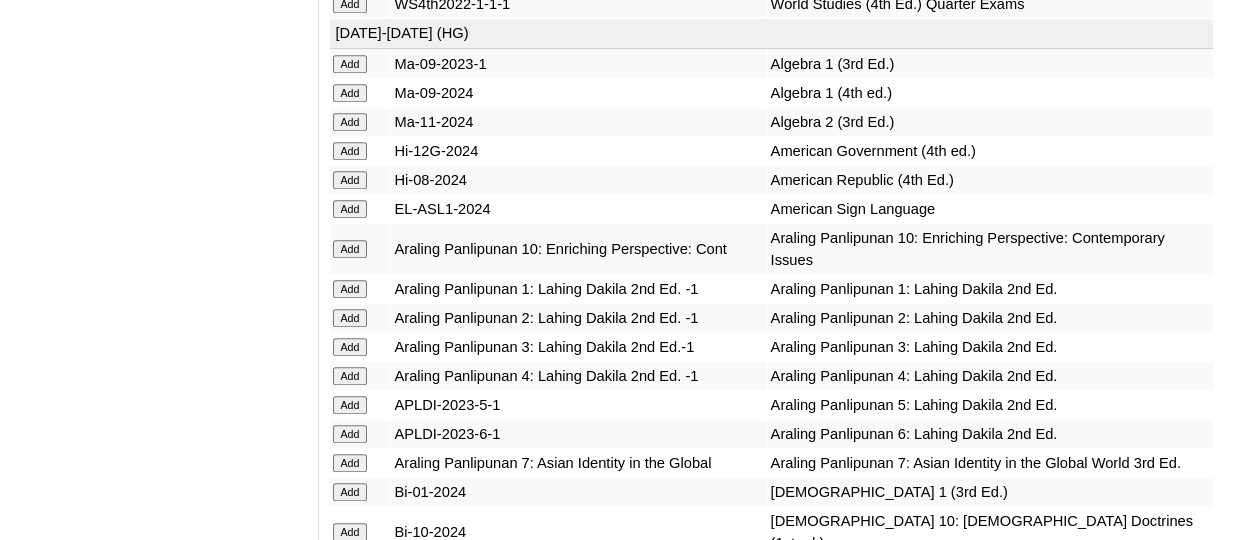 click on "Add" at bounding box center [350, -3601] 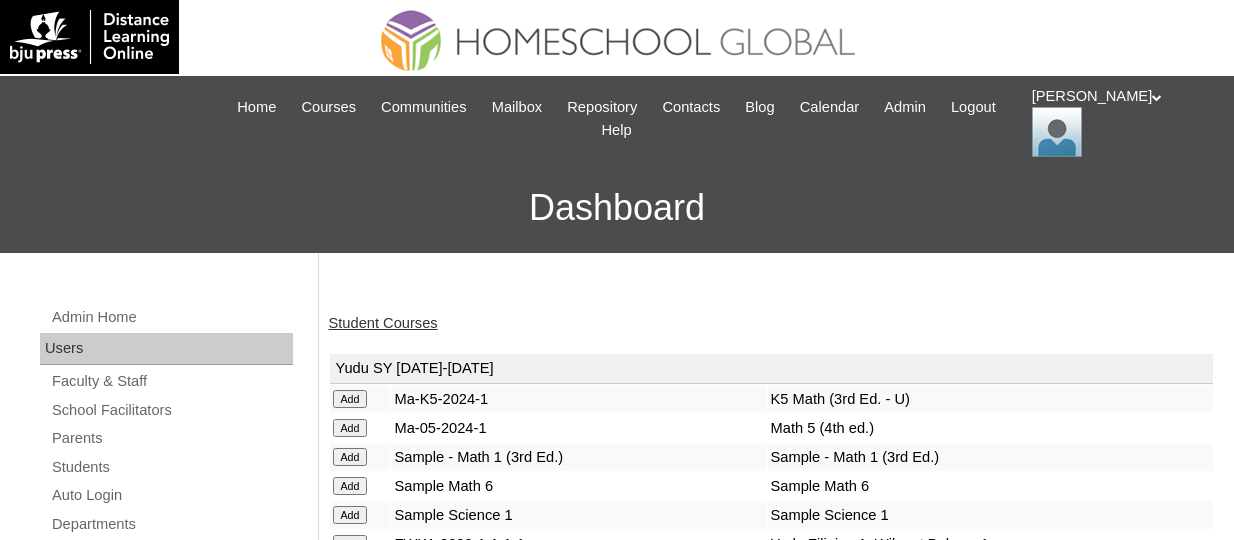 scroll, scrollTop: 0, scrollLeft: 0, axis: both 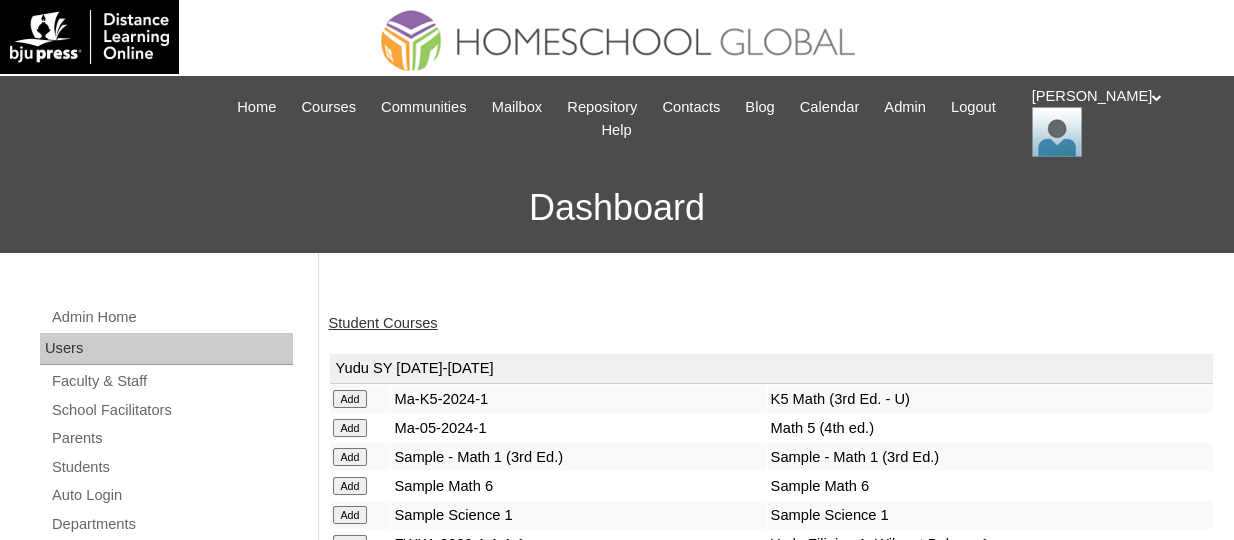 click on "Student Courses" at bounding box center (383, 323) 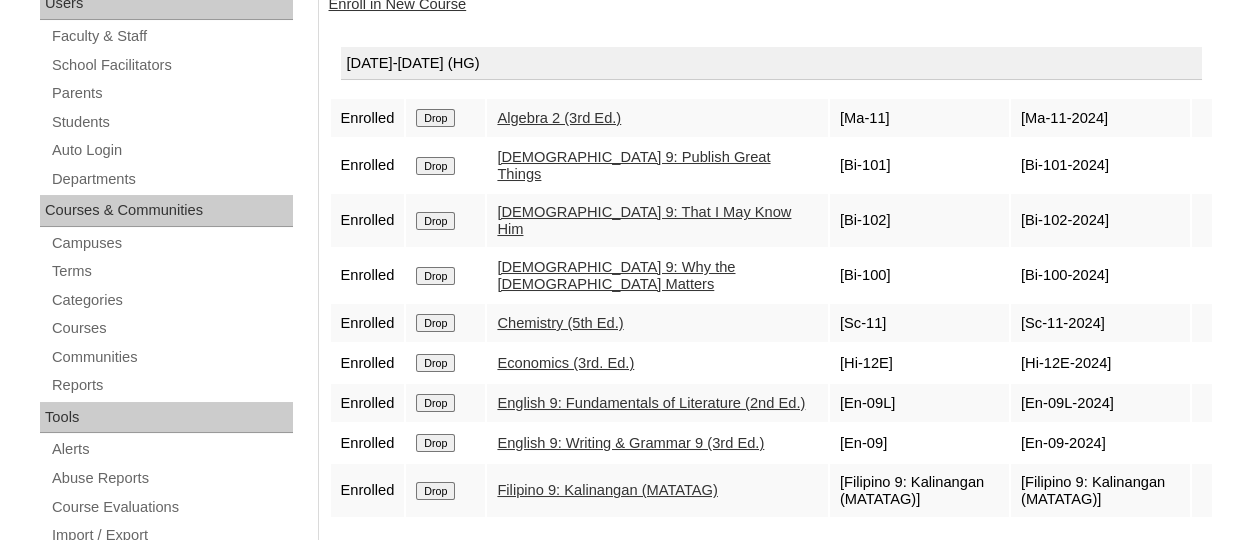 scroll, scrollTop: 300, scrollLeft: 0, axis: vertical 